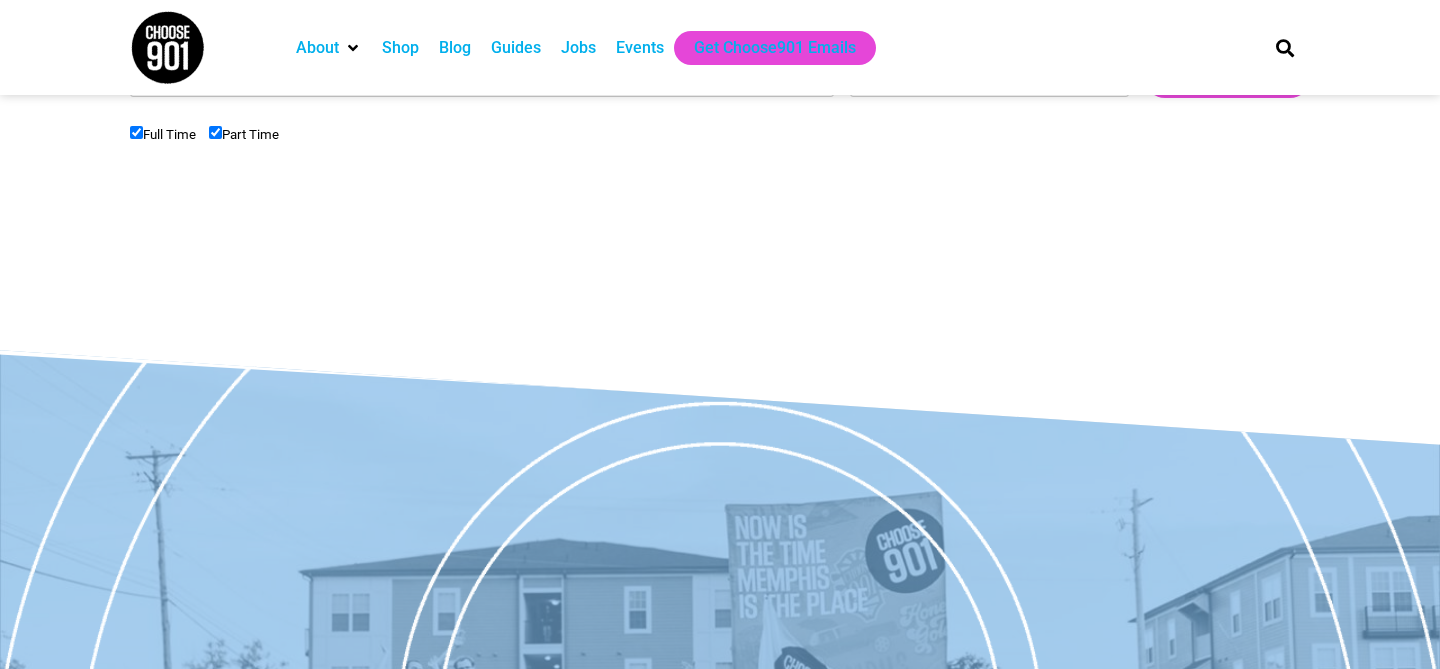 scroll, scrollTop: 0, scrollLeft: 0, axis: both 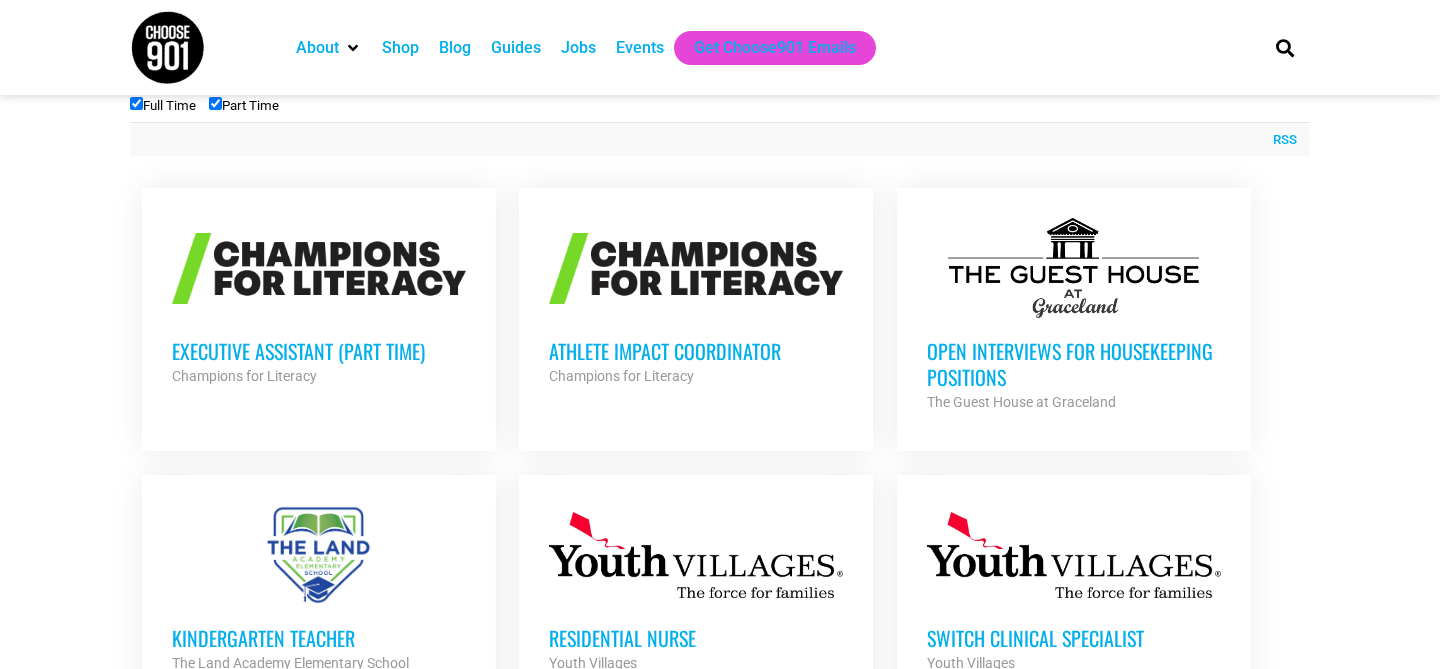 click on "Executive Assistant (Part Time)" at bounding box center (319, 351) 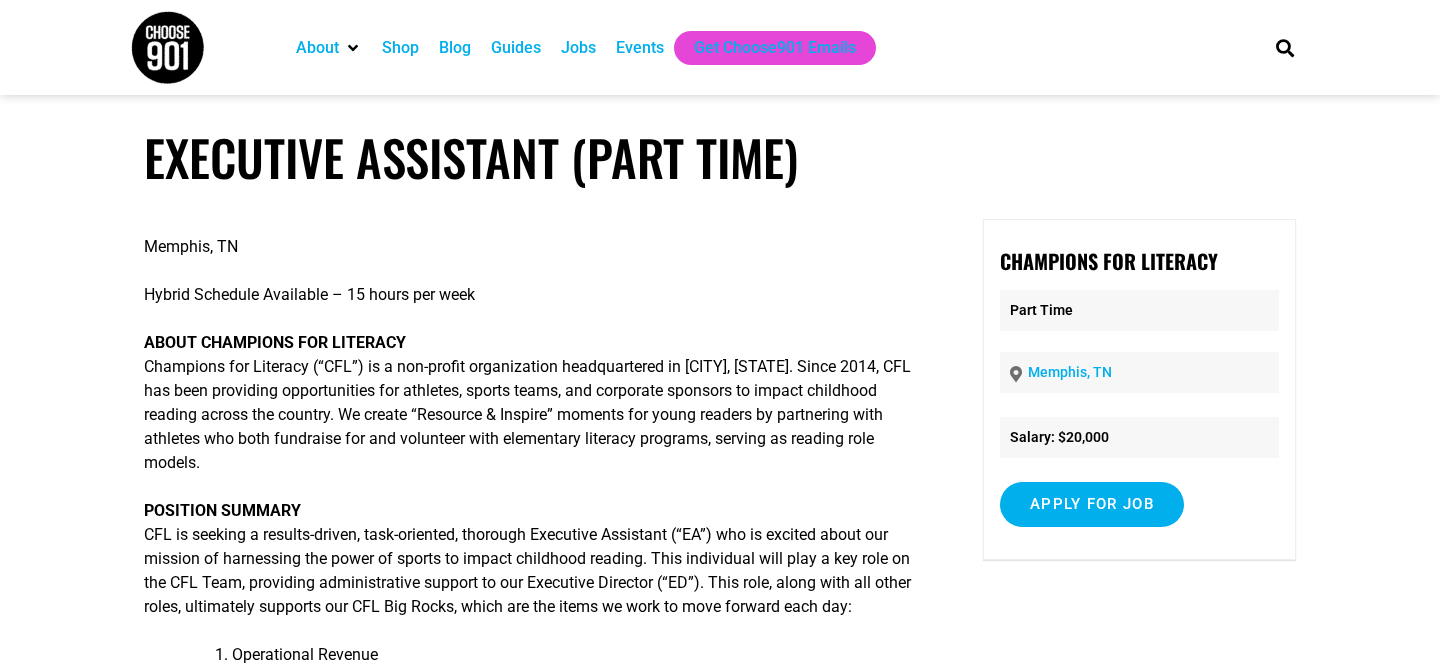 scroll, scrollTop: 0, scrollLeft: 0, axis: both 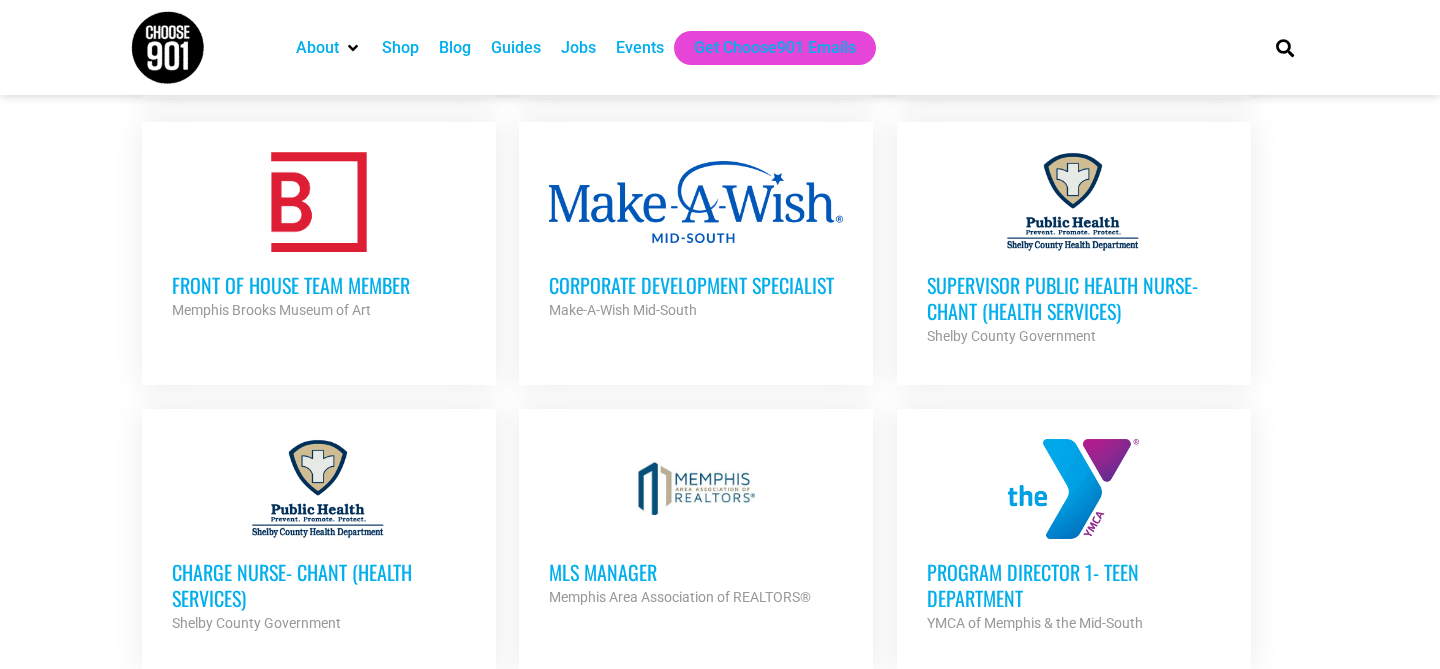 click on "Front of House Team Member" at bounding box center (319, 285) 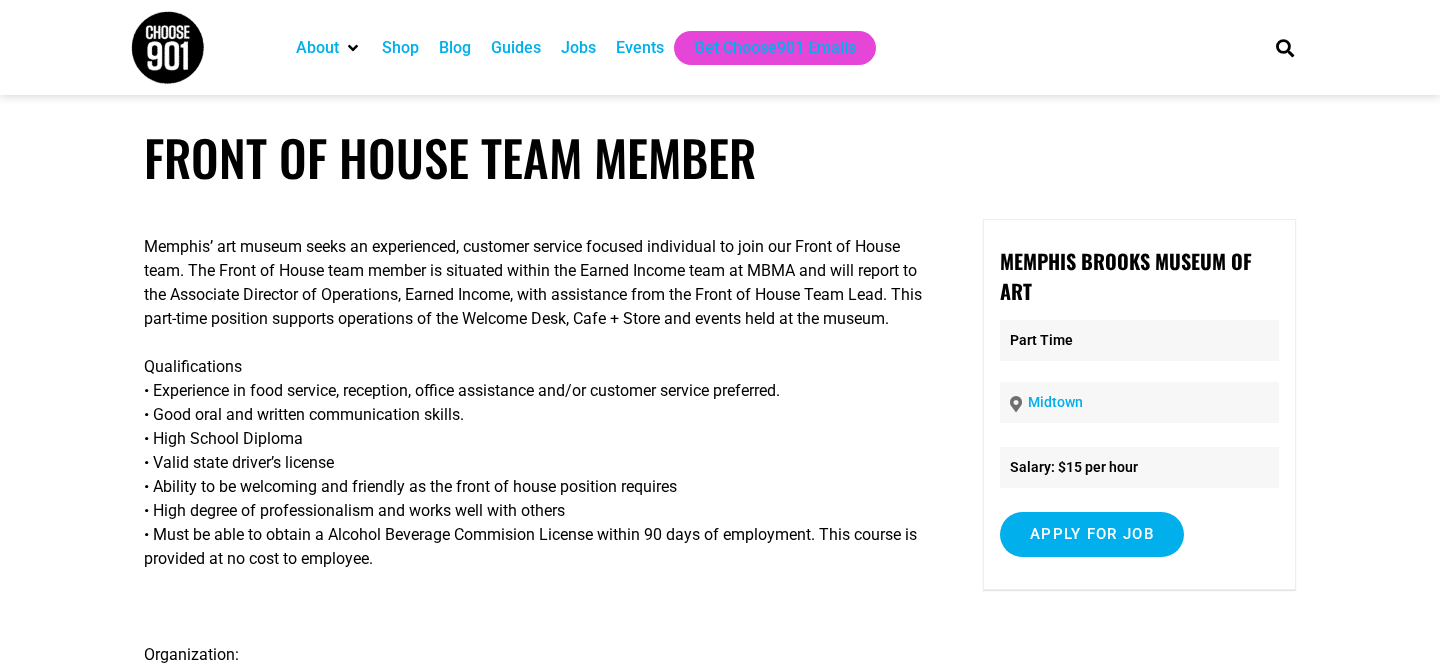 scroll, scrollTop: 0, scrollLeft: 0, axis: both 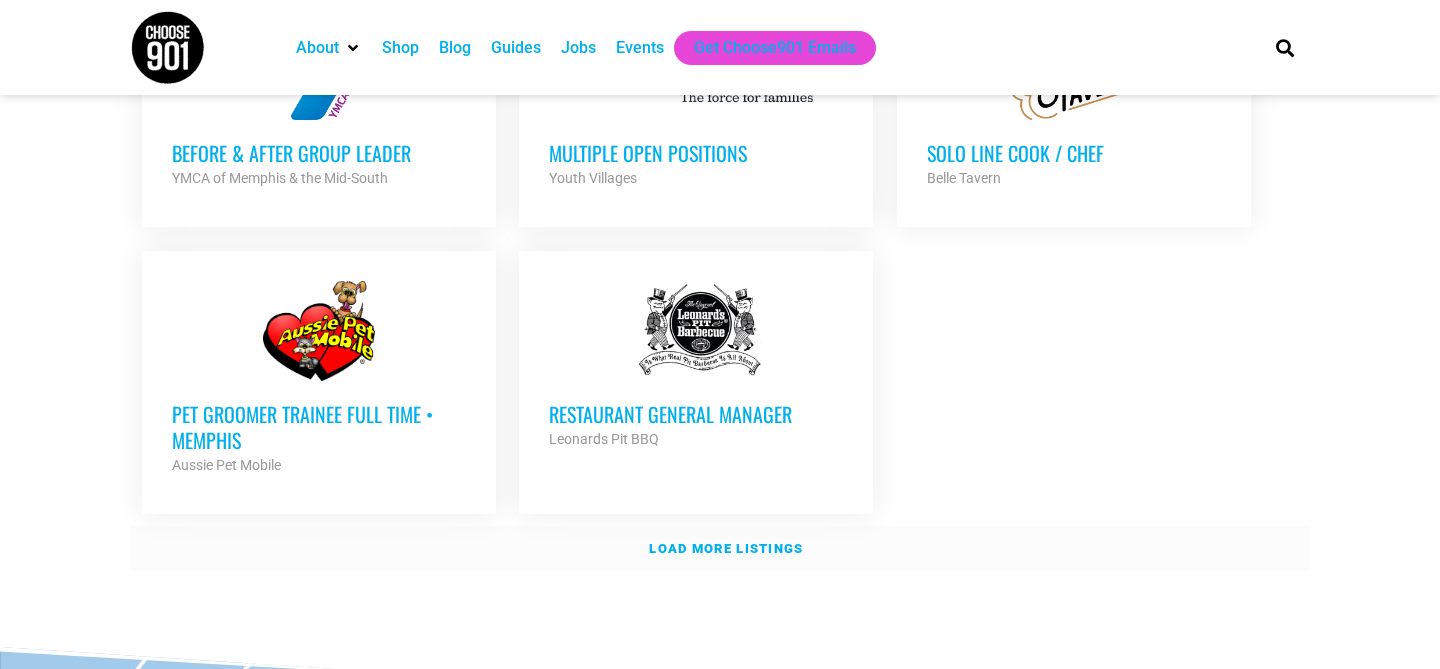 click on "Load more listings" at bounding box center (726, 548) 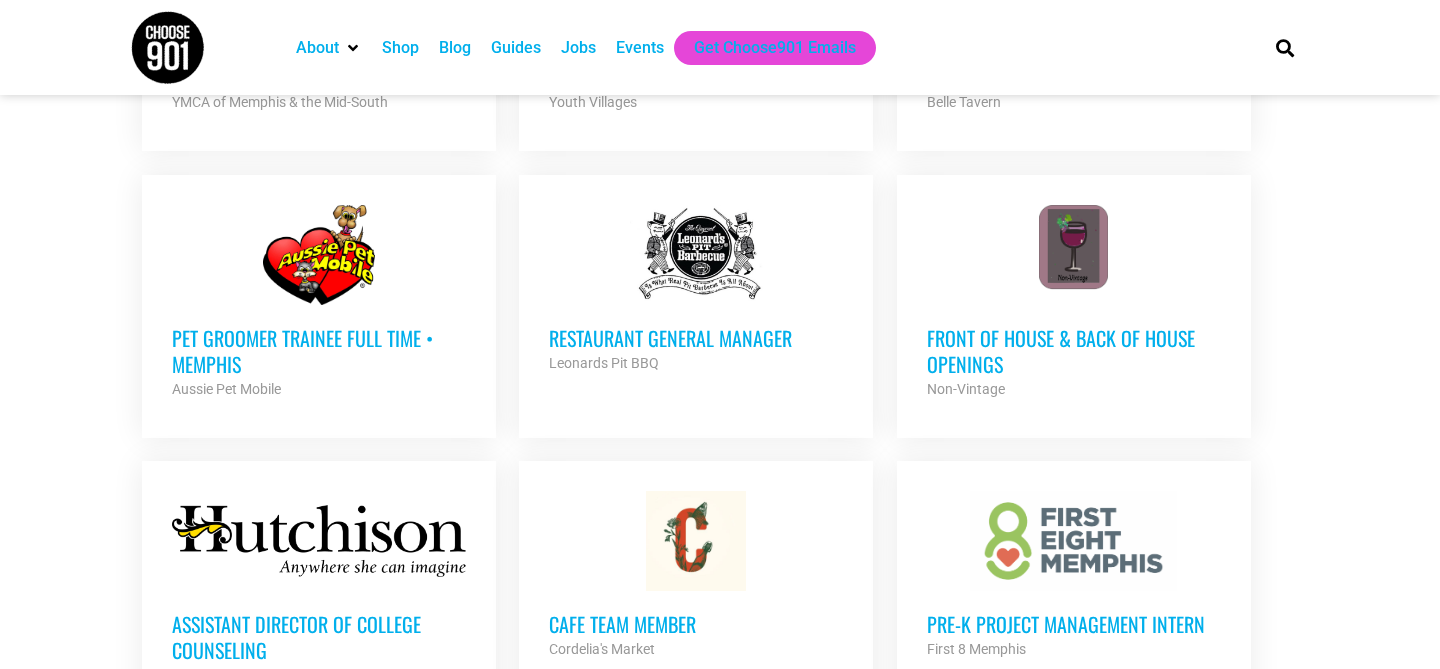 scroll, scrollTop: 2376, scrollLeft: 0, axis: vertical 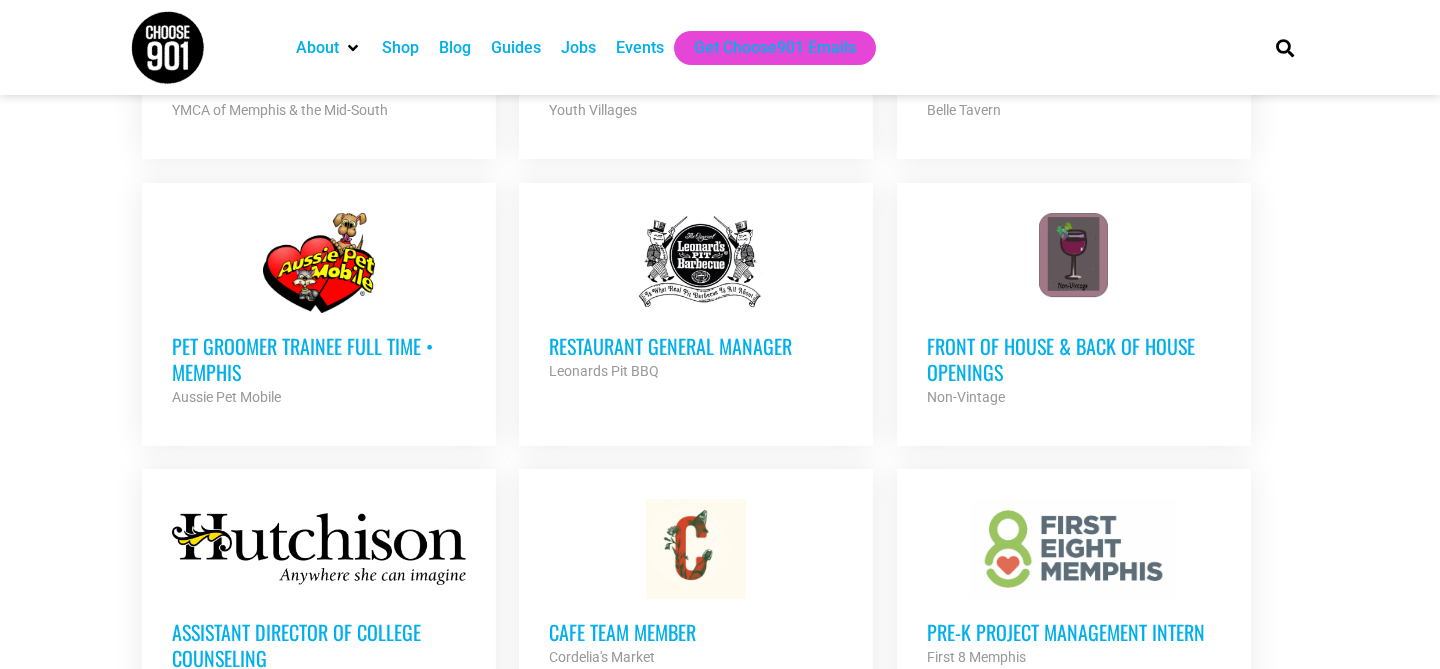 click on "Front of House & Back of House Openings" at bounding box center (1074, 359) 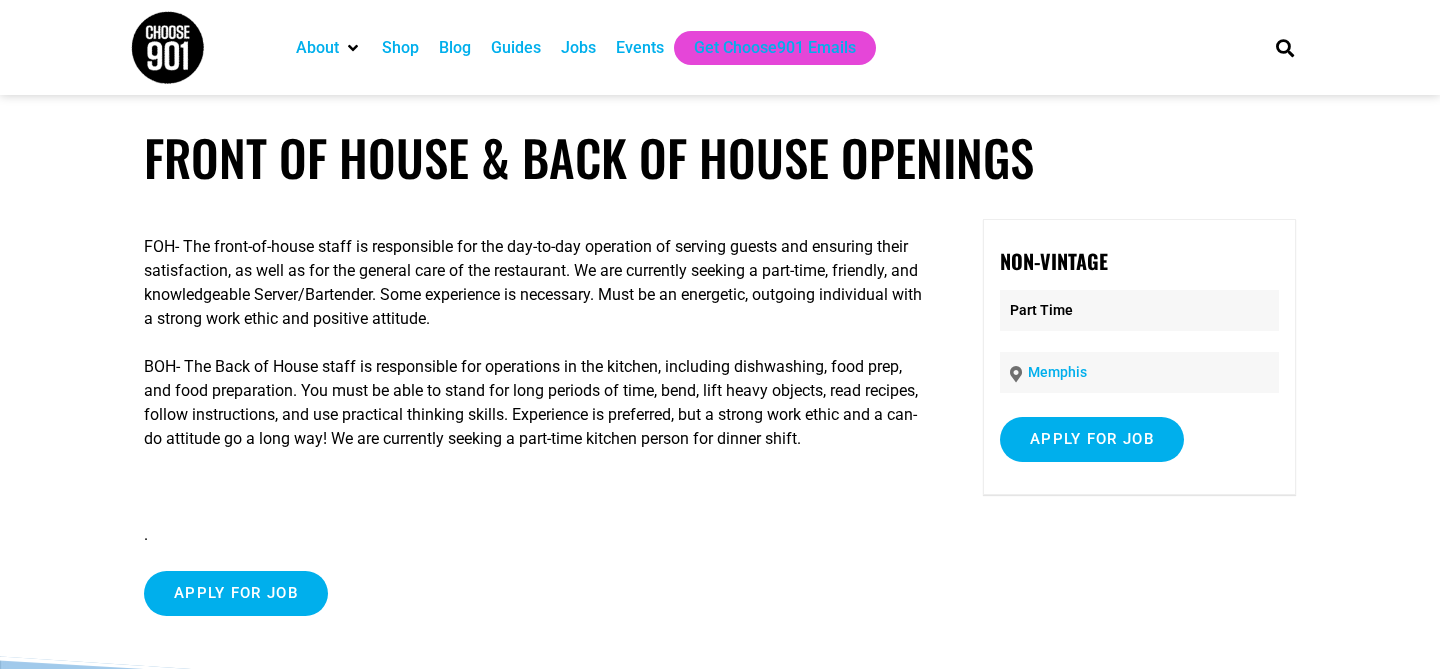 scroll, scrollTop: 0, scrollLeft: 0, axis: both 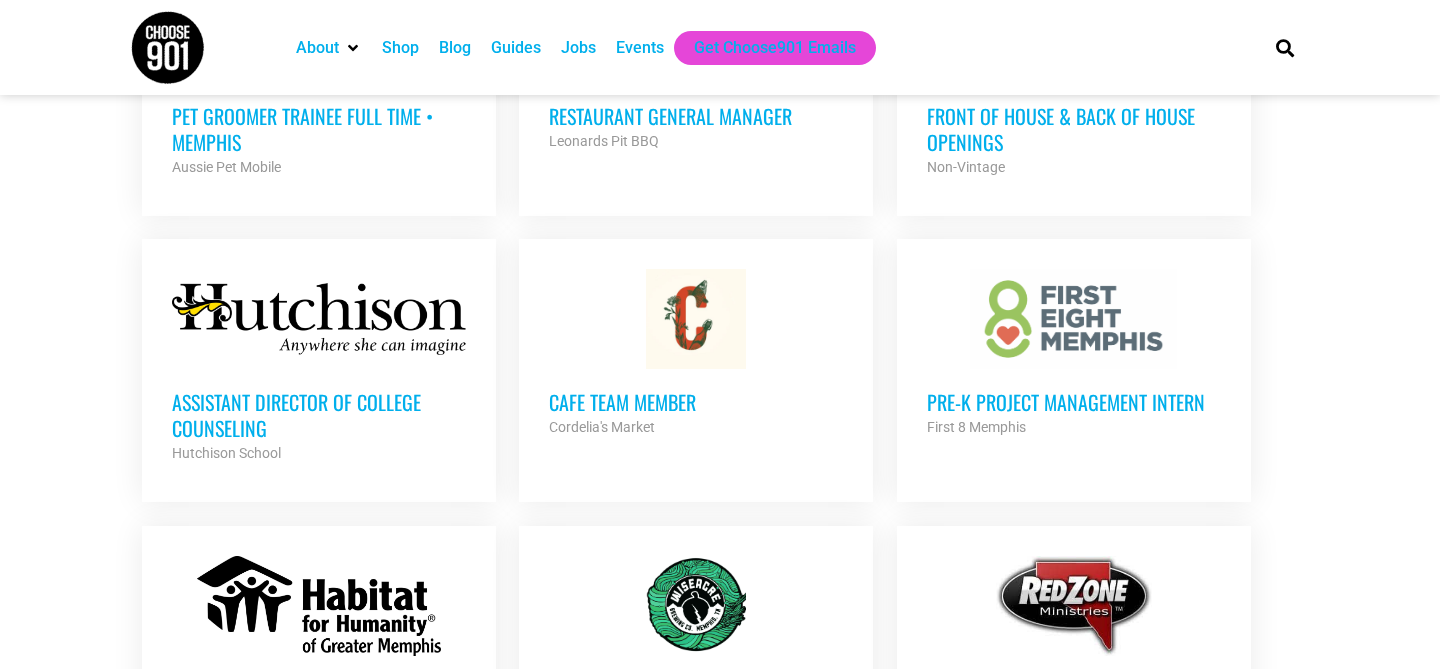 click on "Cafe Team Member" at bounding box center [696, 402] 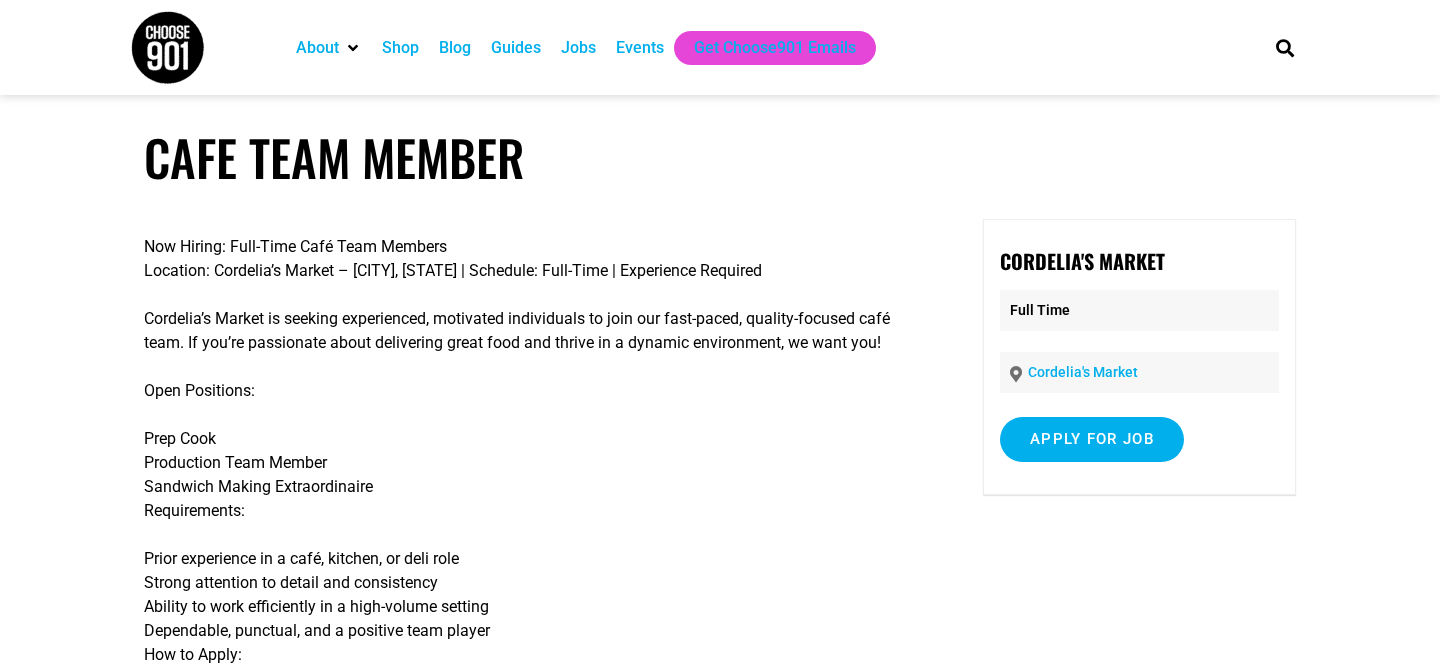 scroll, scrollTop: 0, scrollLeft: 0, axis: both 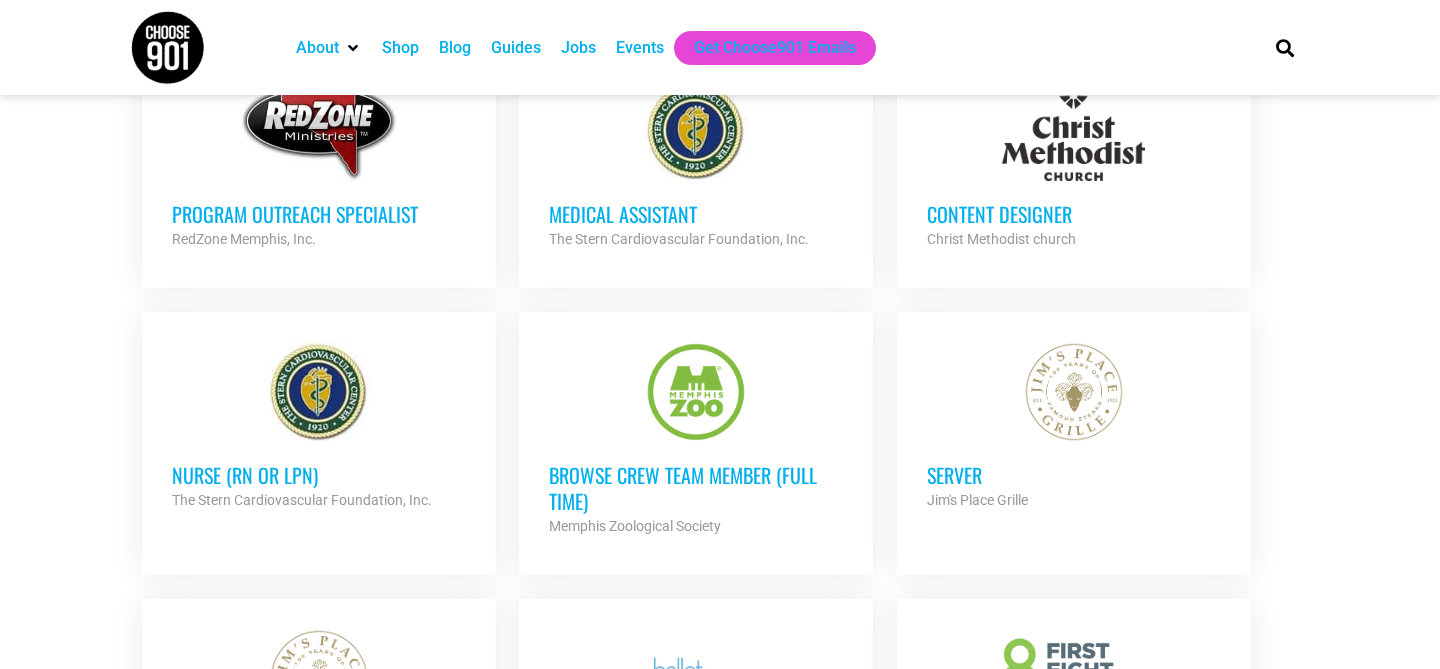 click on "Browse Crew Team Member (Full Time)" at bounding box center [696, 488] 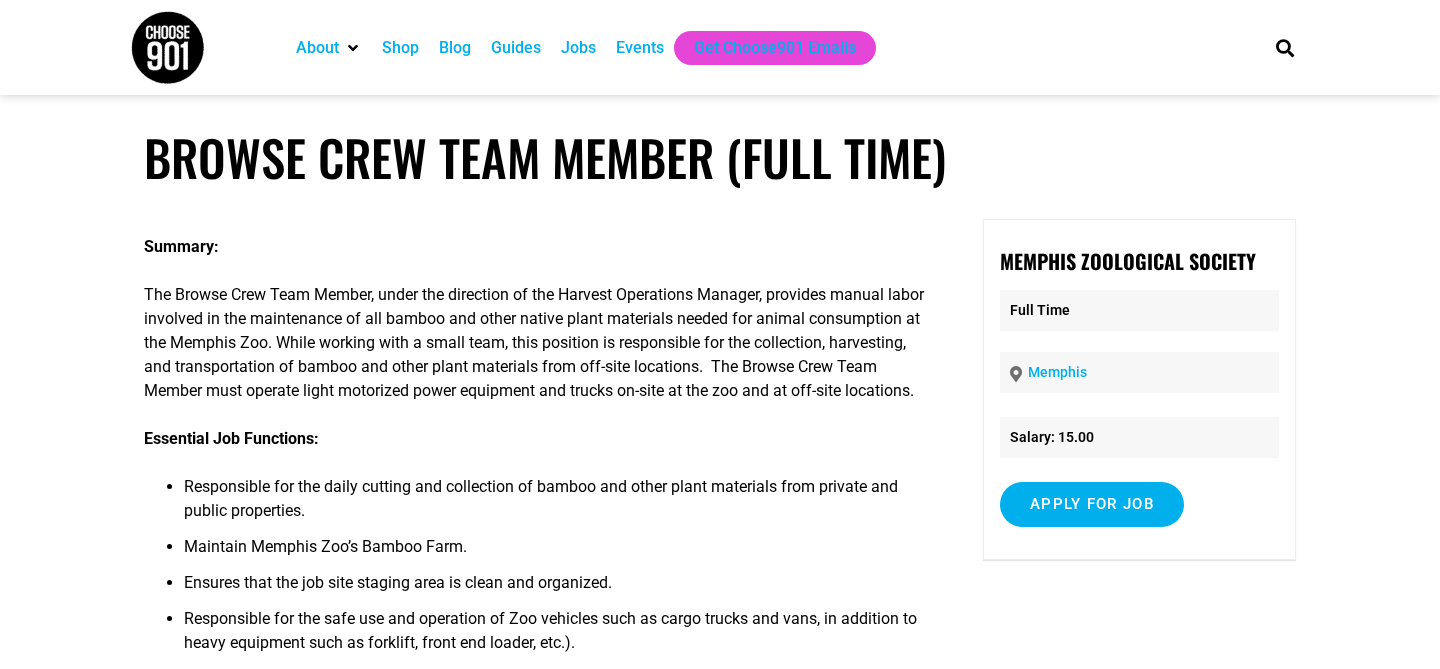 scroll, scrollTop: 0, scrollLeft: 0, axis: both 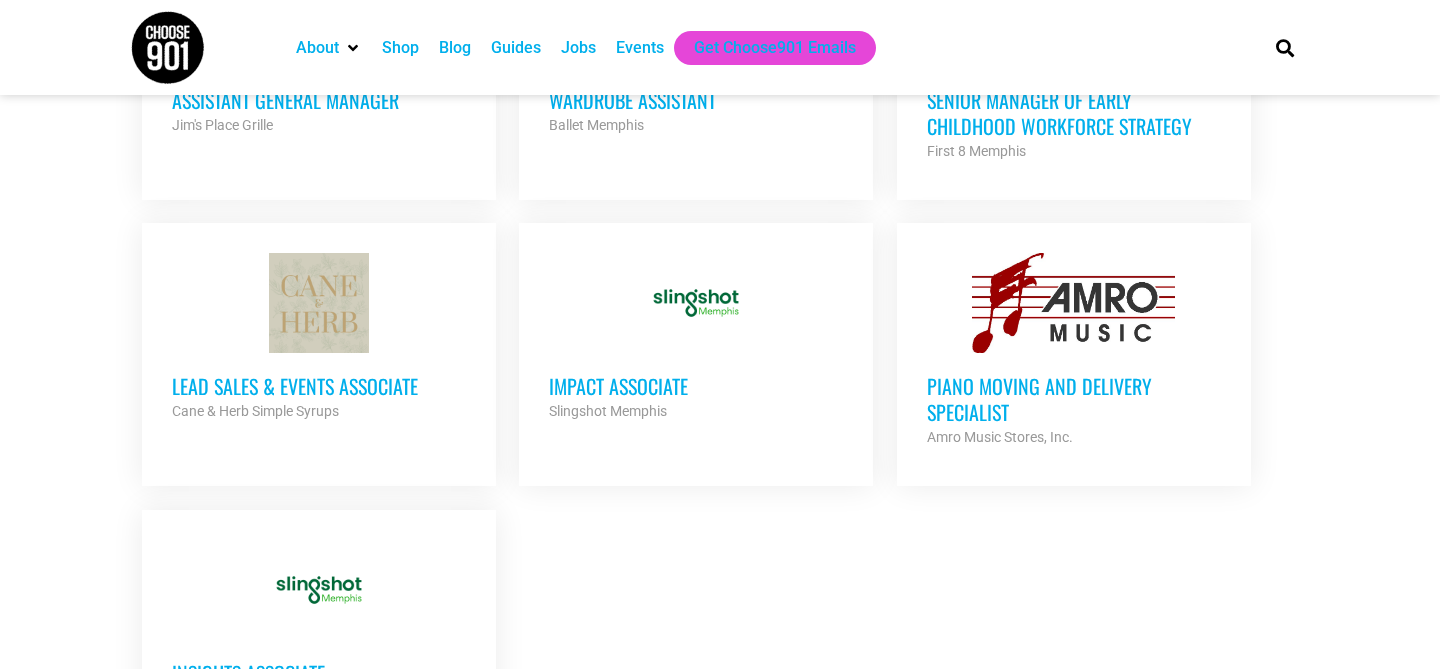 click on "Lead Sales & Events Associate" at bounding box center (319, 386) 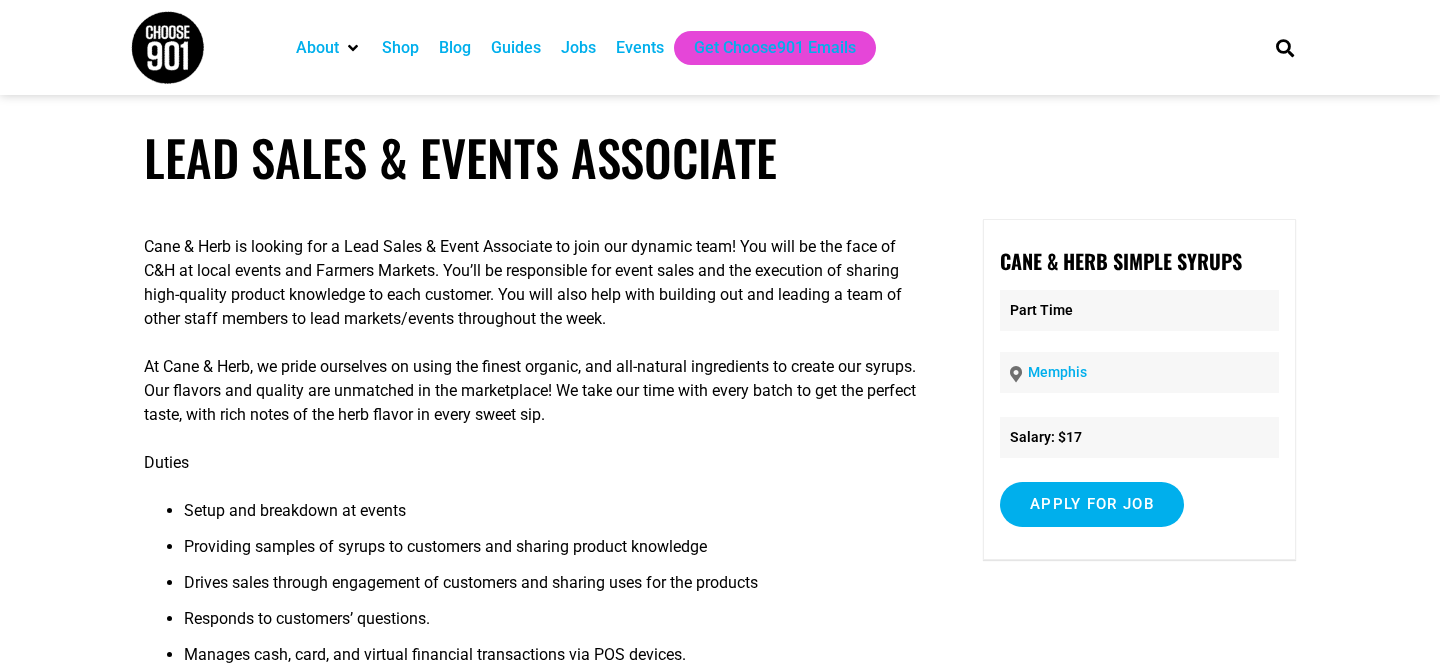 scroll, scrollTop: 0, scrollLeft: 0, axis: both 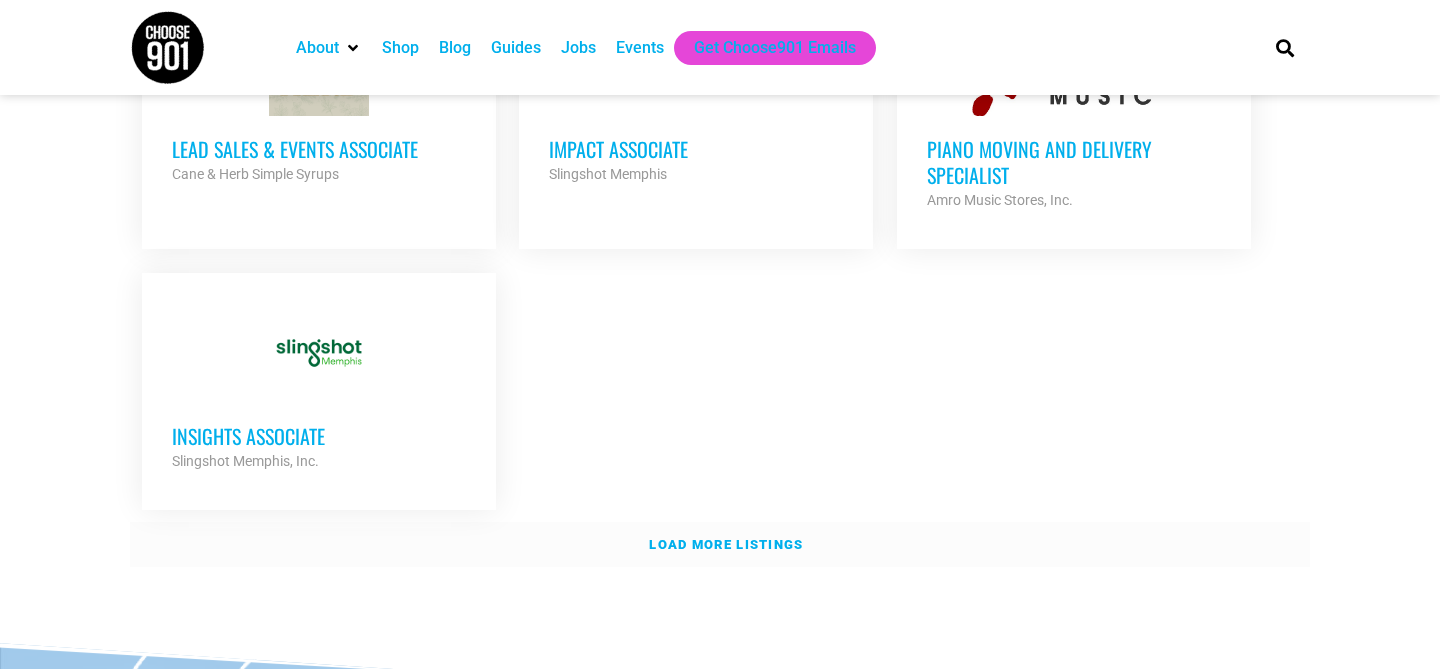 click on "Load more listings" at bounding box center [726, 544] 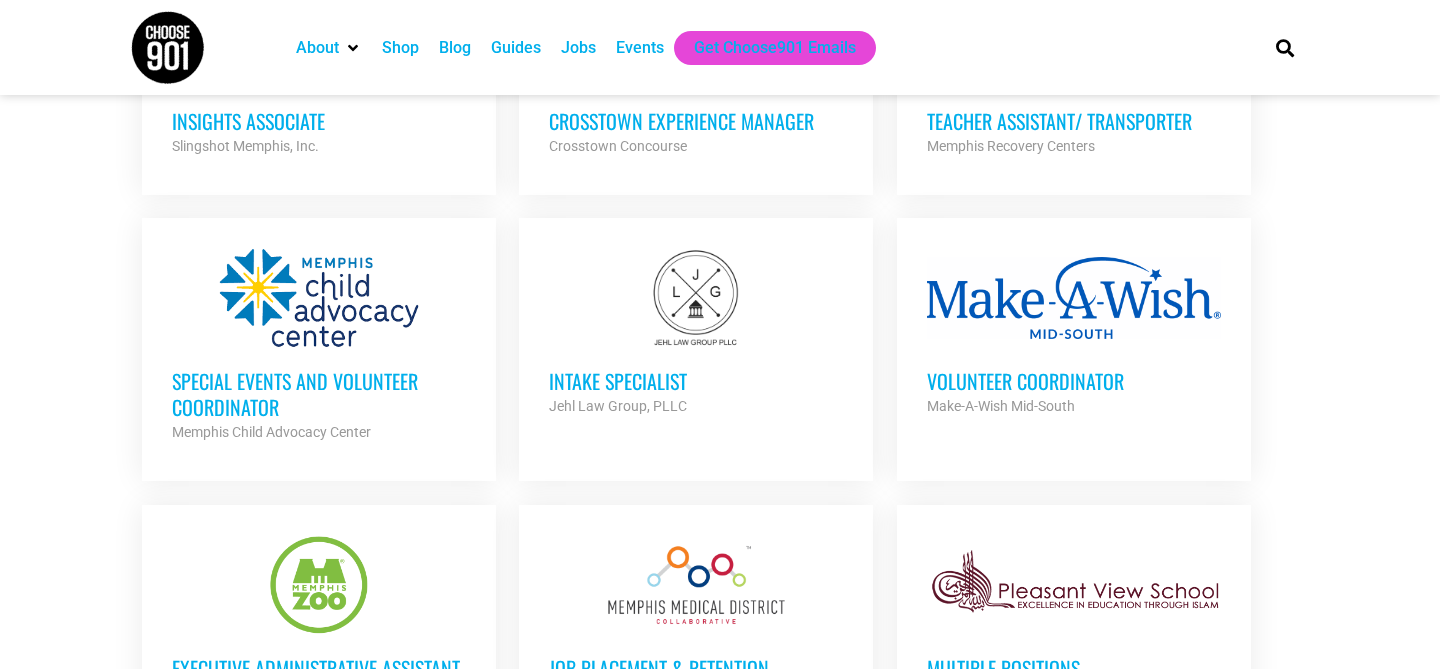 scroll, scrollTop: 4582, scrollLeft: 0, axis: vertical 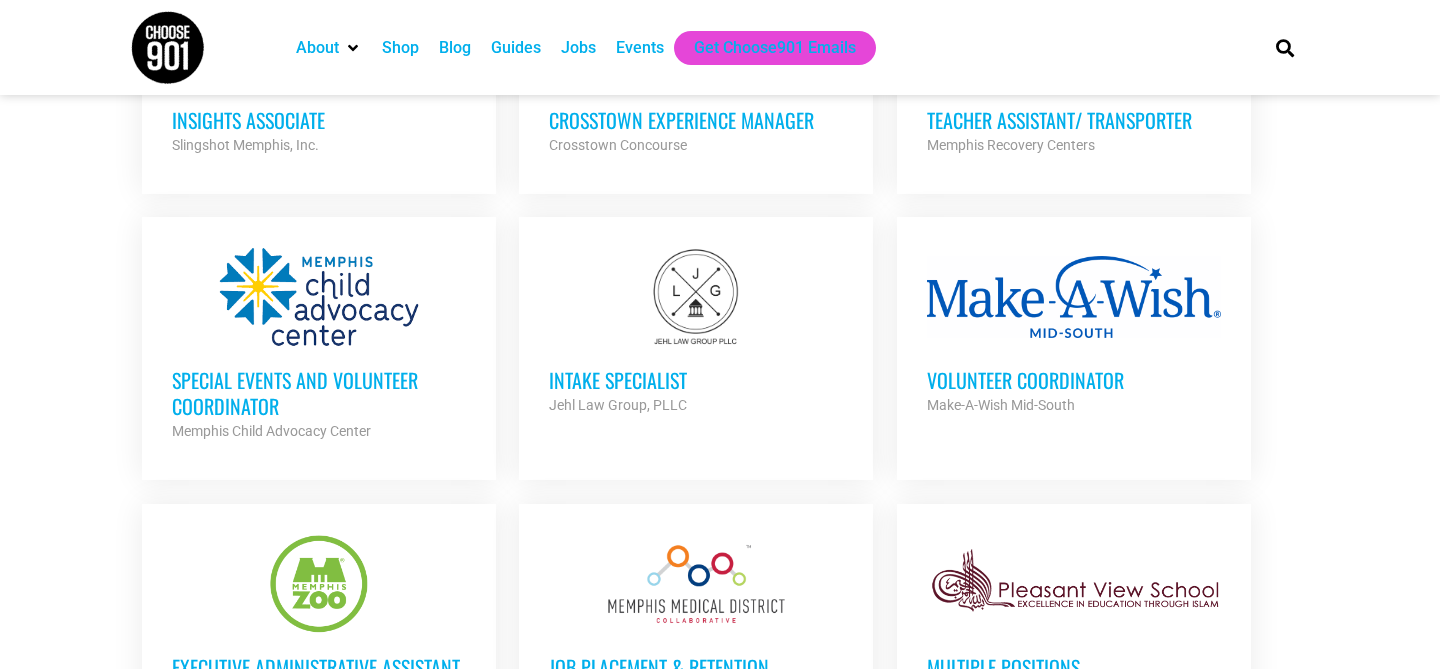 click on "Special Events and Volunteer Coordinator" at bounding box center (319, 393) 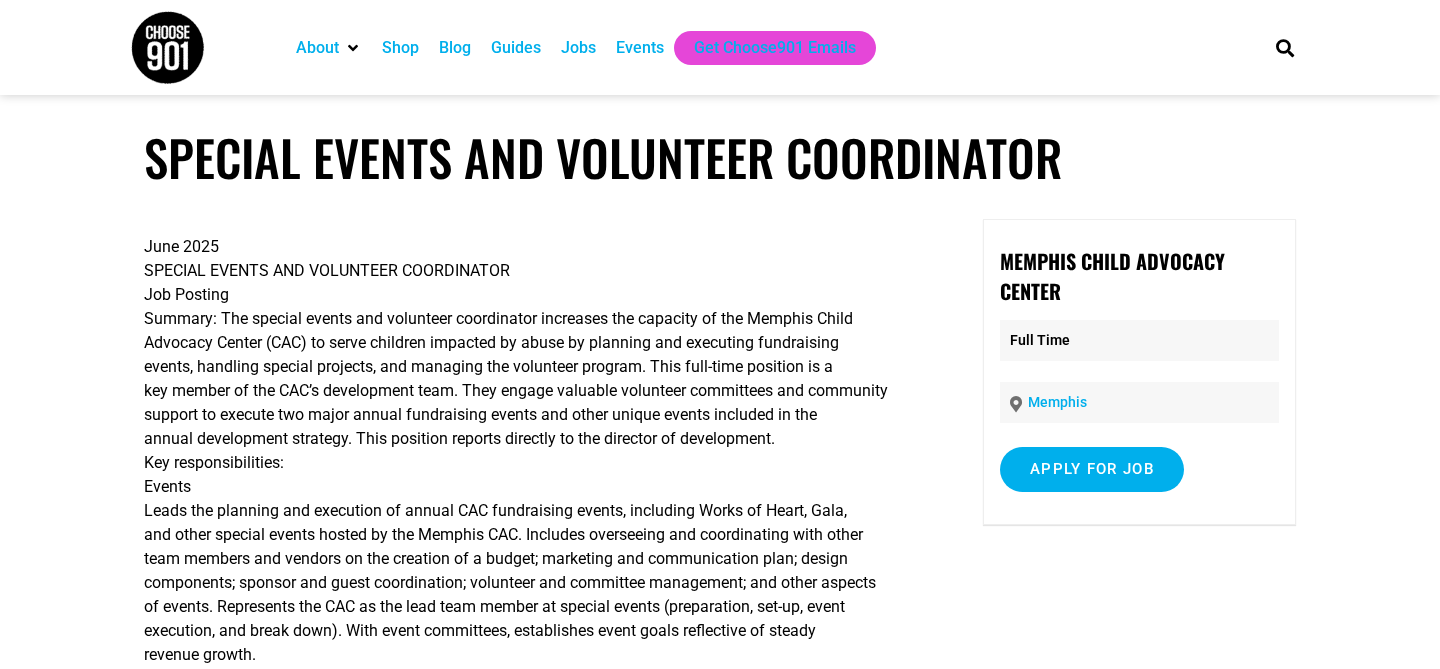 scroll, scrollTop: 0, scrollLeft: 0, axis: both 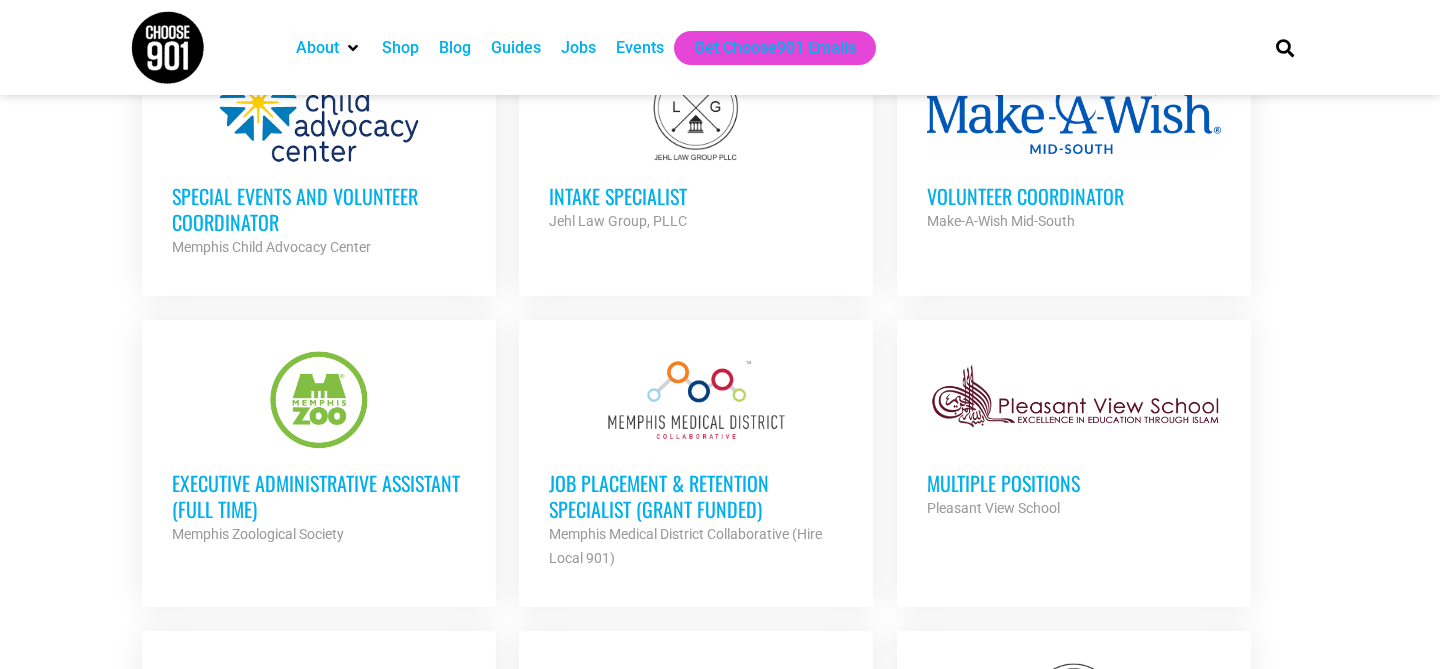 click on "Intake Specialist" at bounding box center [696, 196] 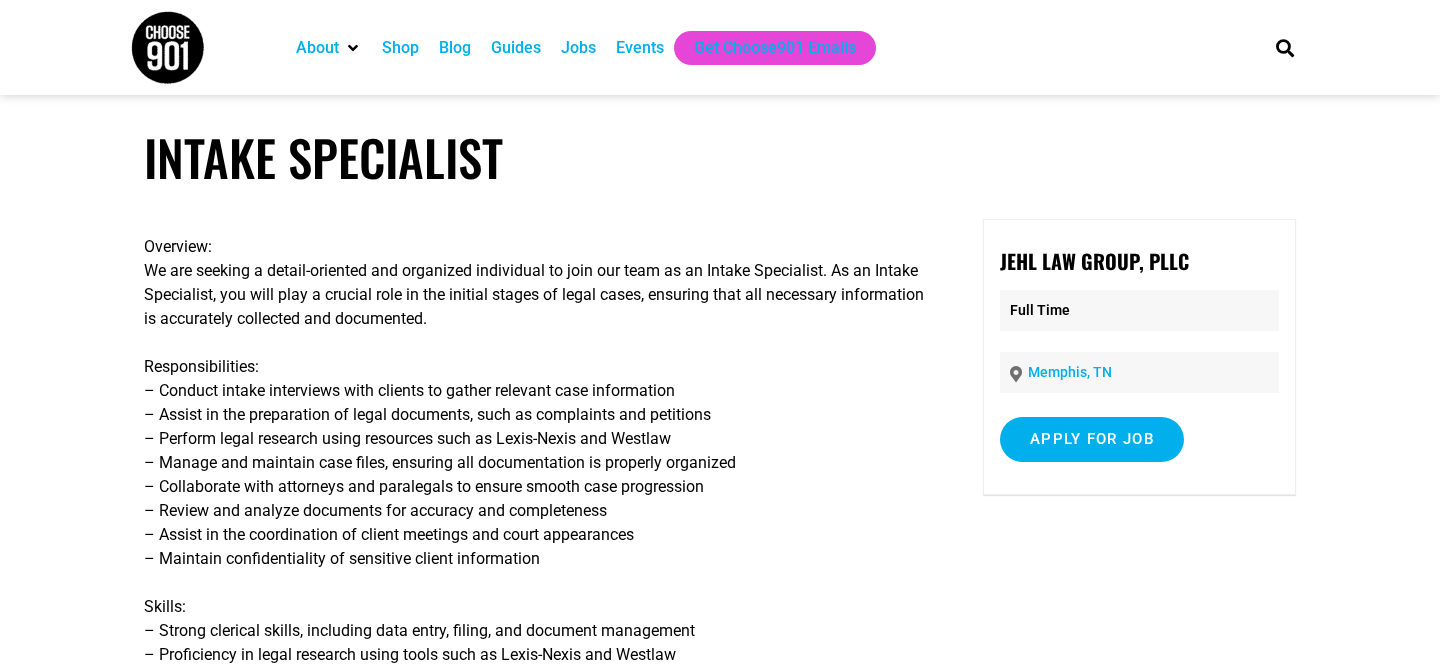 scroll, scrollTop: 0, scrollLeft: 0, axis: both 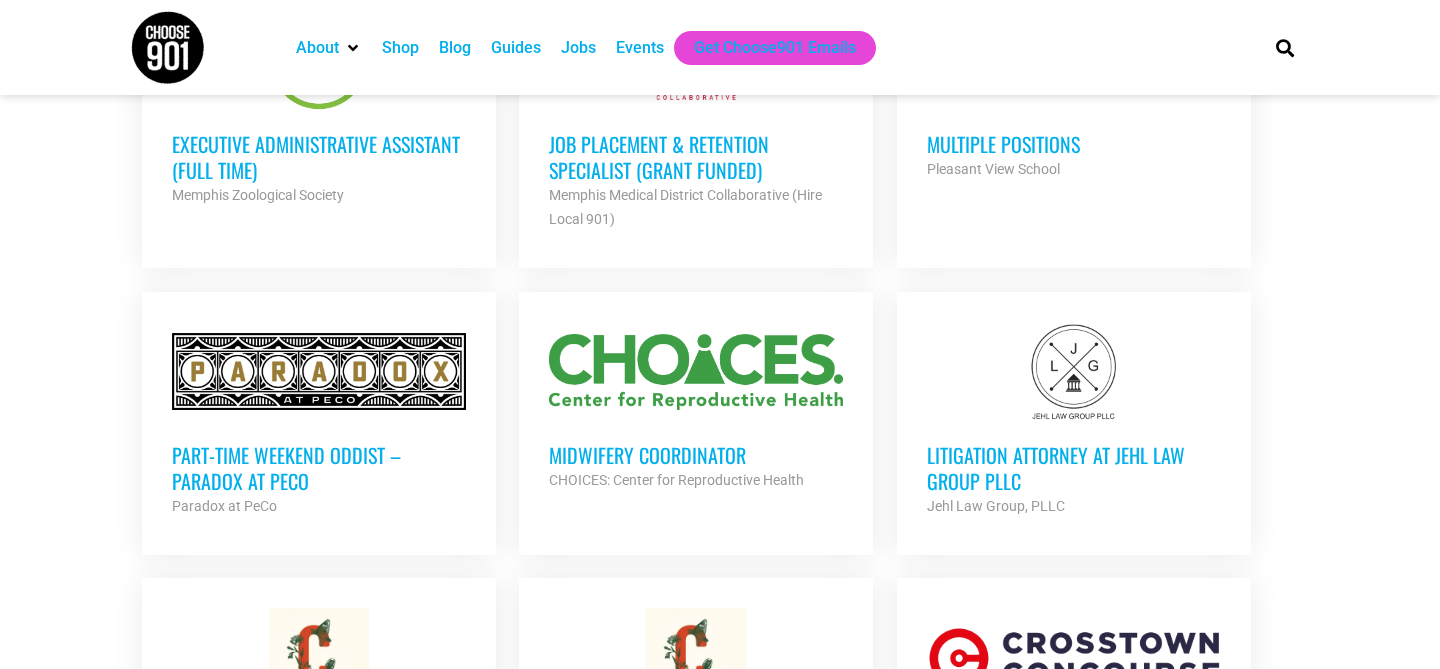 click on "Part-Time Weekend Oddist – Paradox at PeCo" at bounding box center (319, 468) 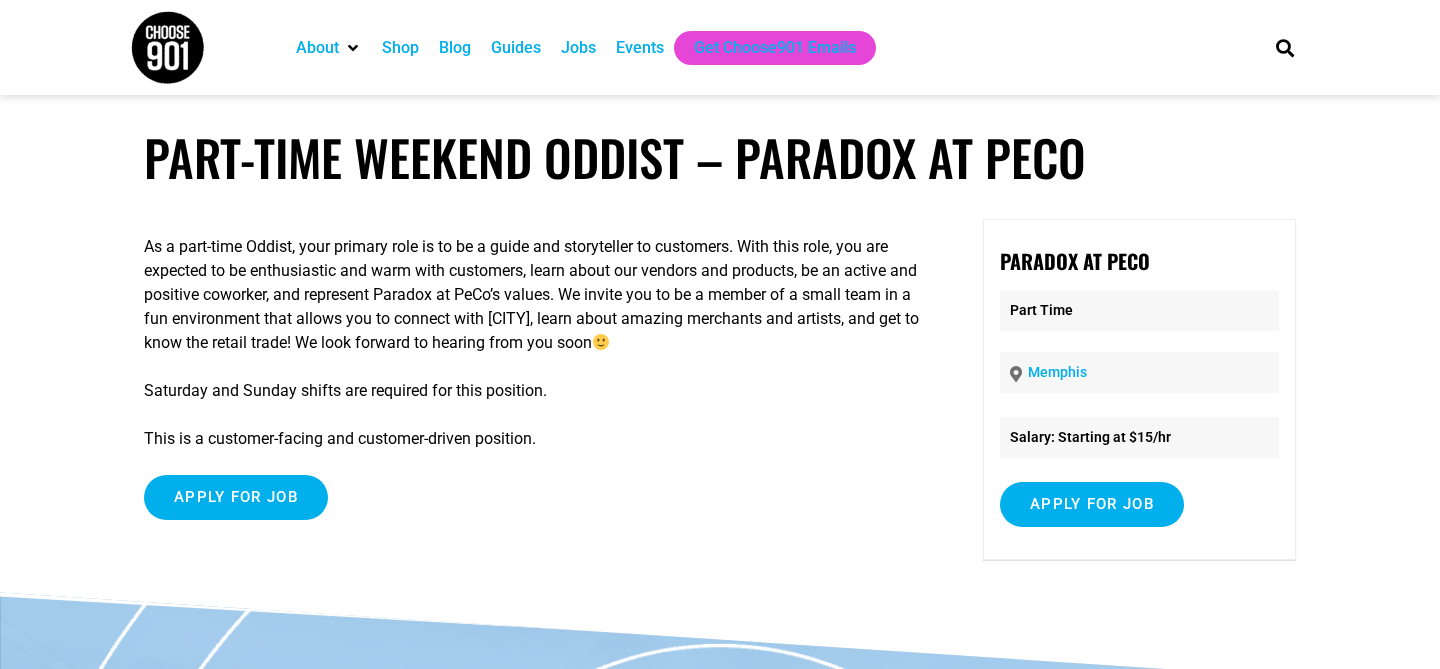 scroll, scrollTop: 0, scrollLeft: 0, axis: both 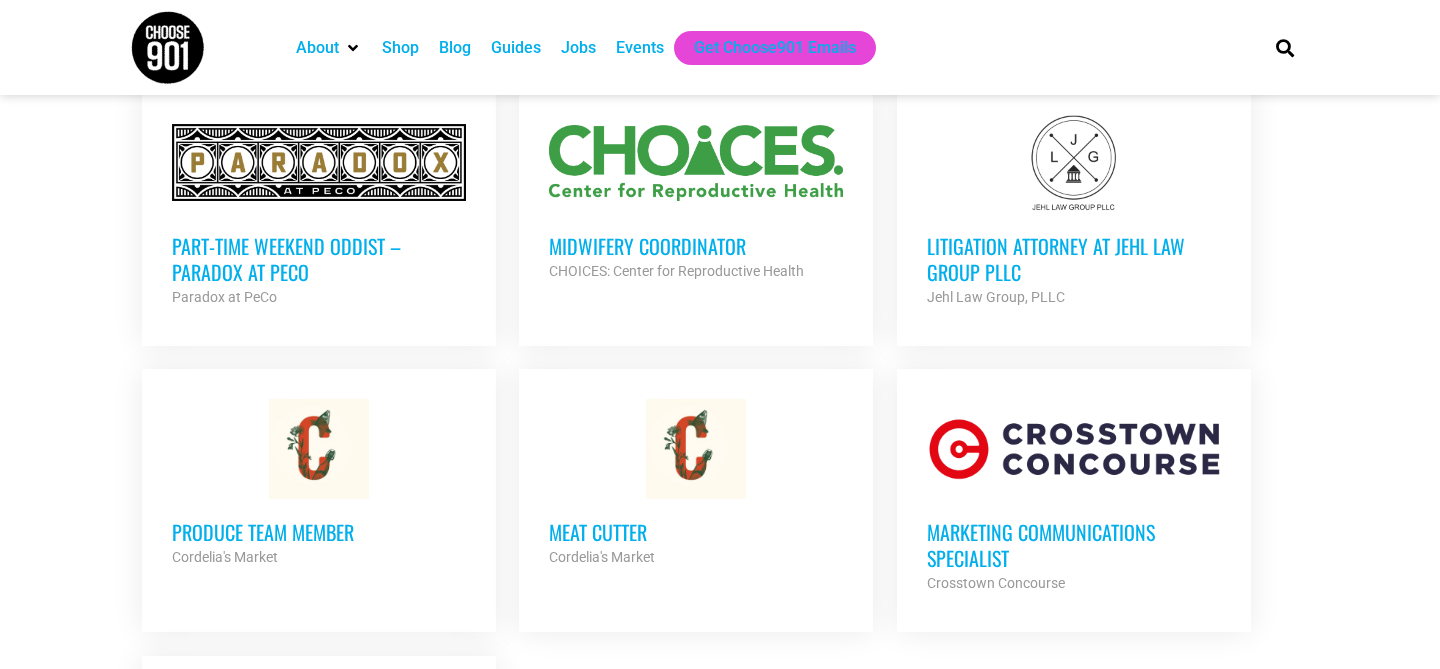 click on "Midwifery Coordinator" at bounding box center (696, 246) 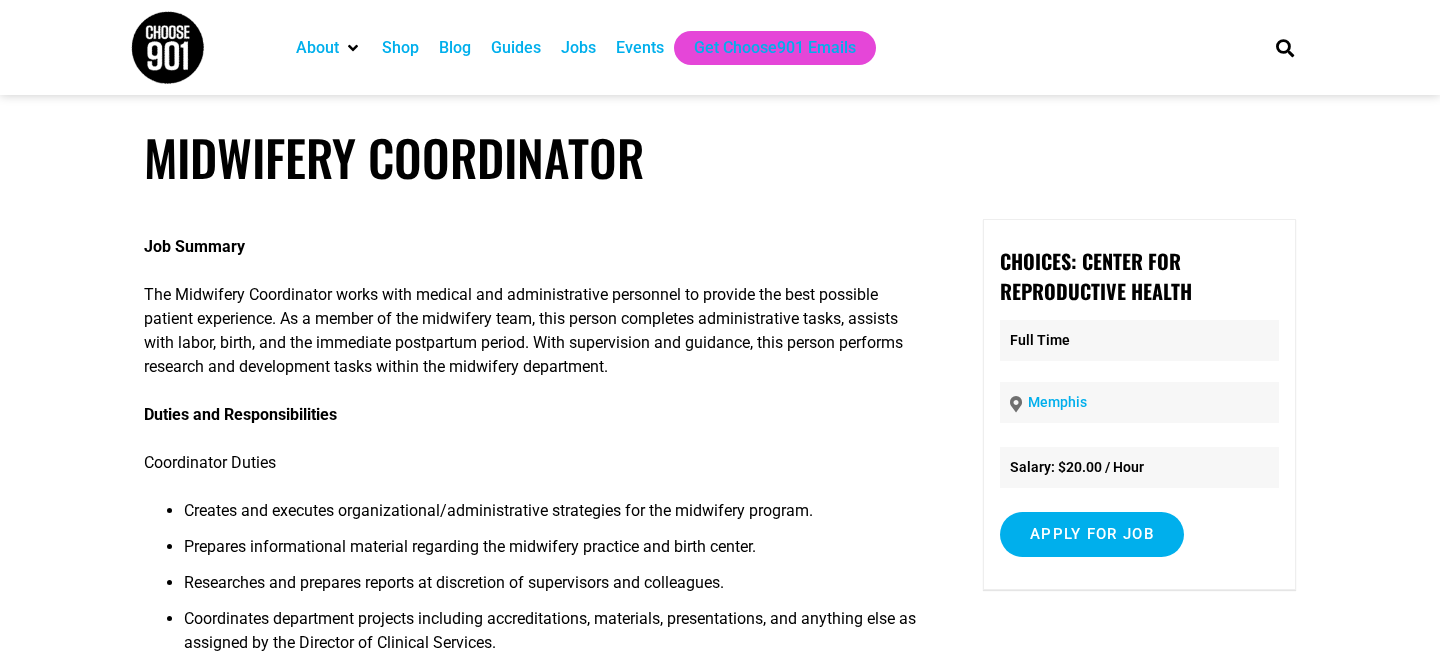 scroll, scrollTop: 0, scrollLeft: 0, axis: both 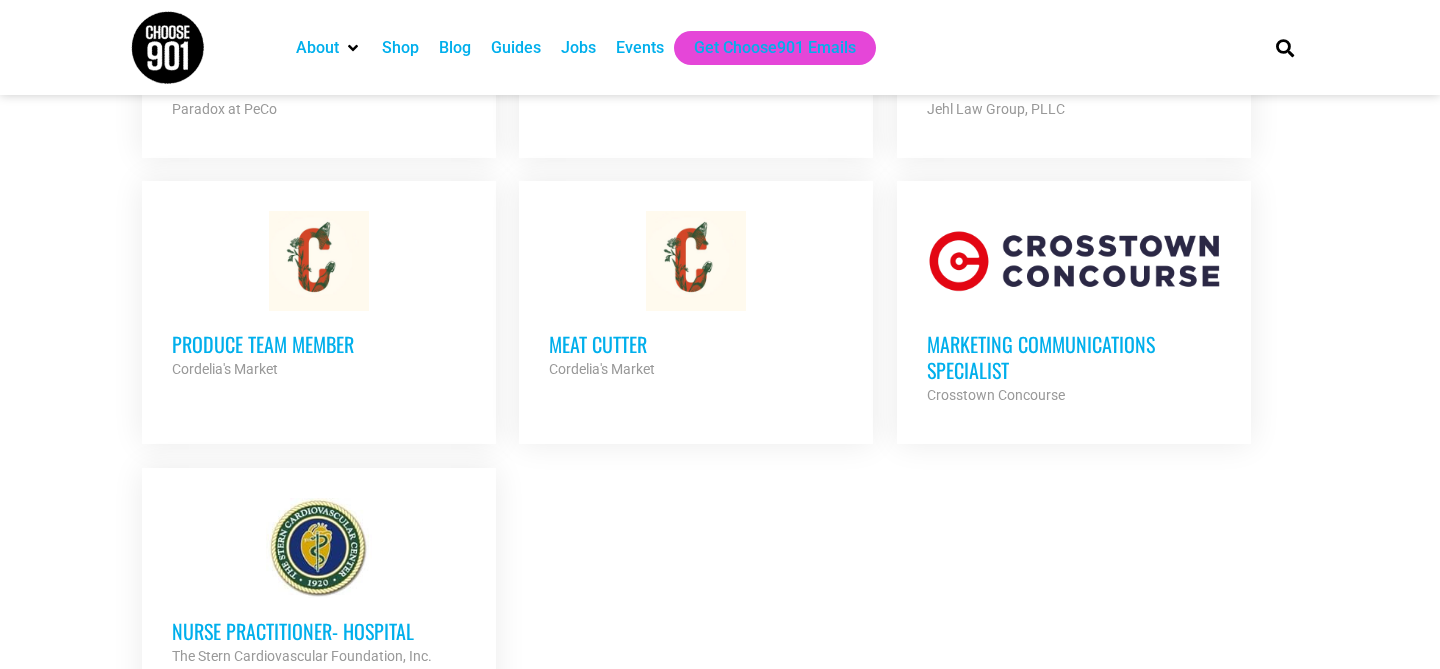 click on "Produce Team Member" at bounding box center [319, 344] 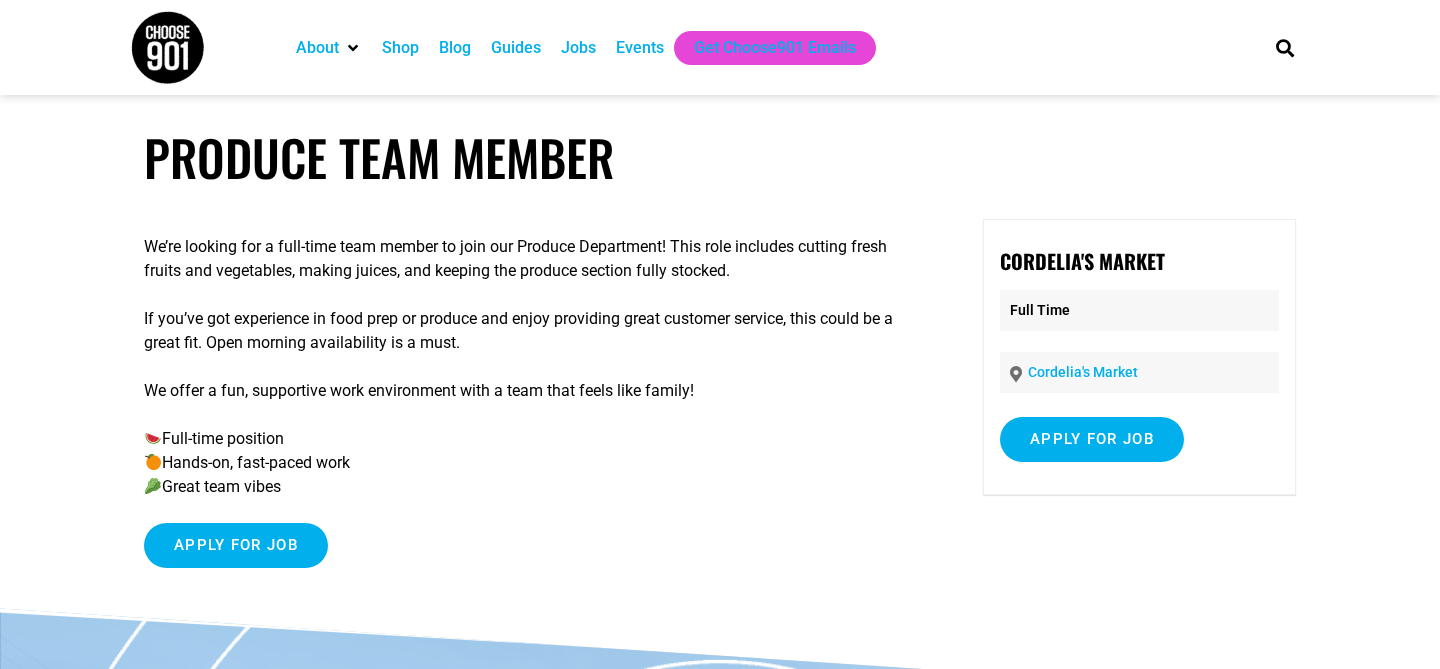 scroll, scrollTop: 0, scrollLeft: 0, axis: both 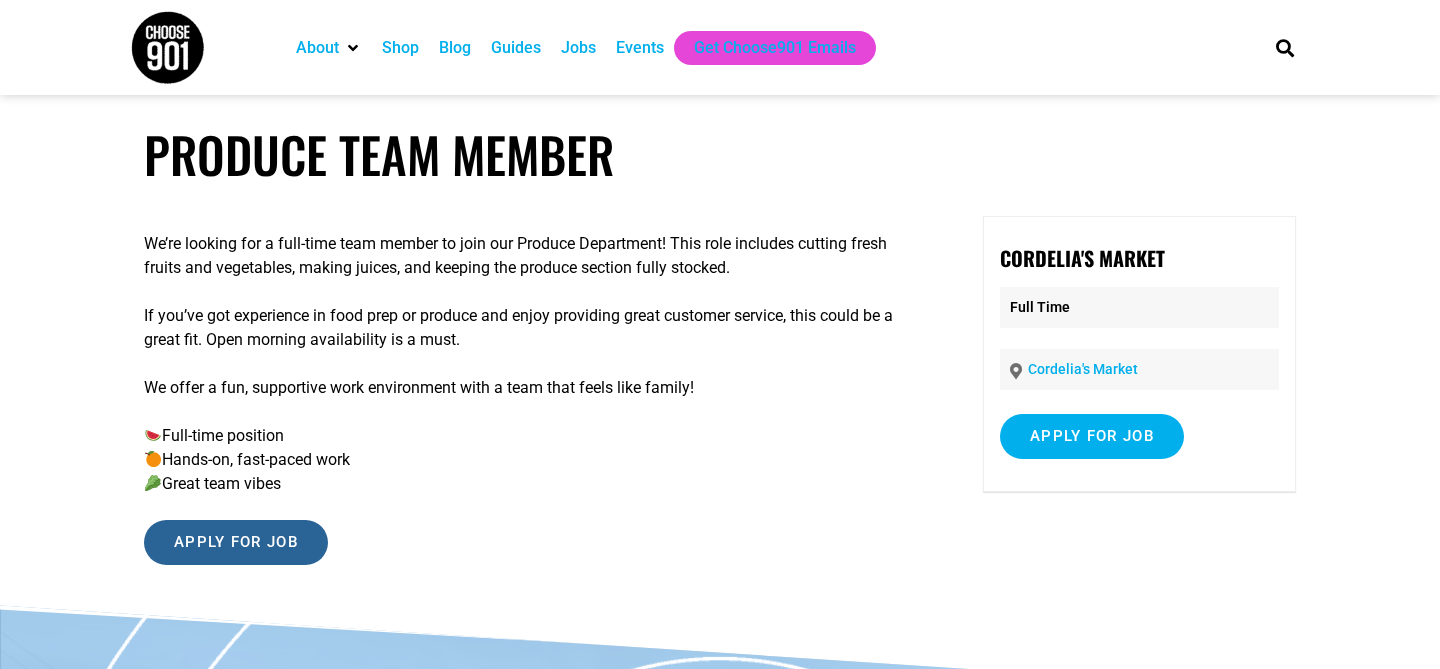 click on "Apply for job" at bounding box center [236, 542] 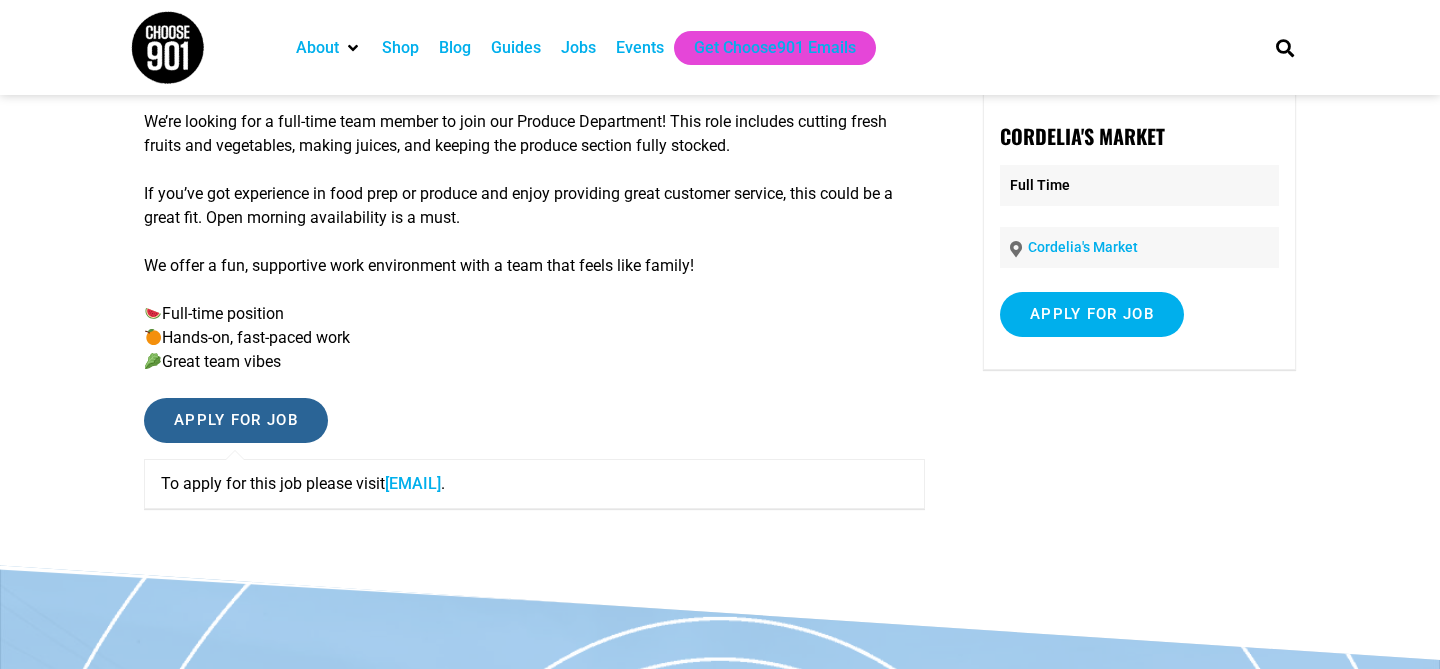 scroll, scrollTop: 126, scrollLeft: 0, axis: vertical 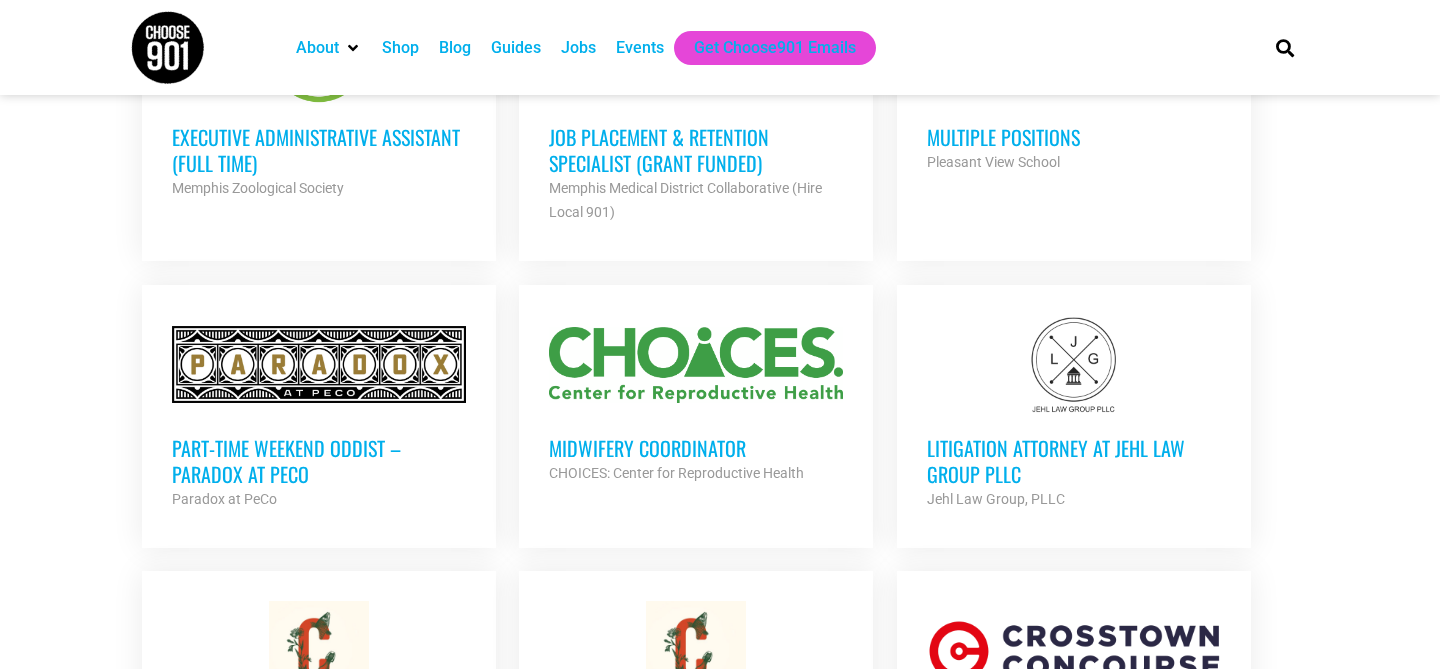 click on "Midwifery Coordinator" at bounding box center [696, 448] 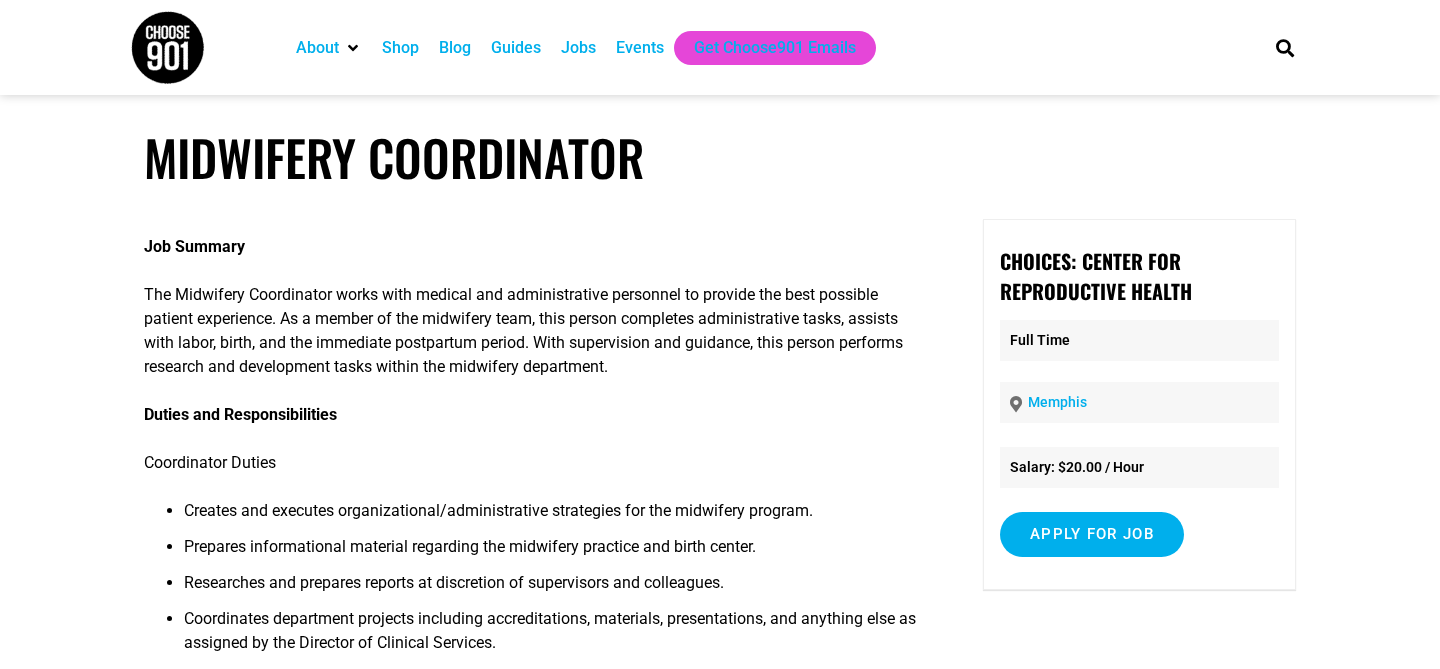 scroll, scrollTop: 0, scrollLeft: 0, axis: both 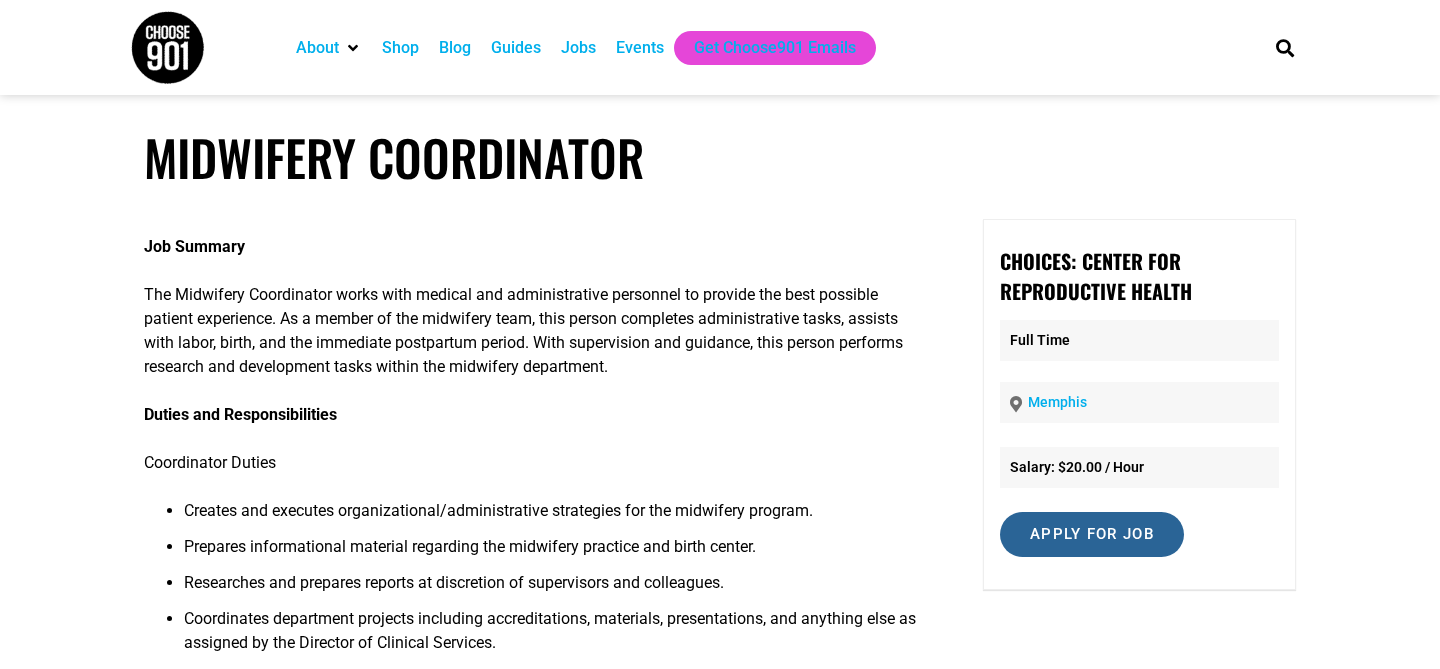 click on "Apply for job" at bounding box center (1092, 534) 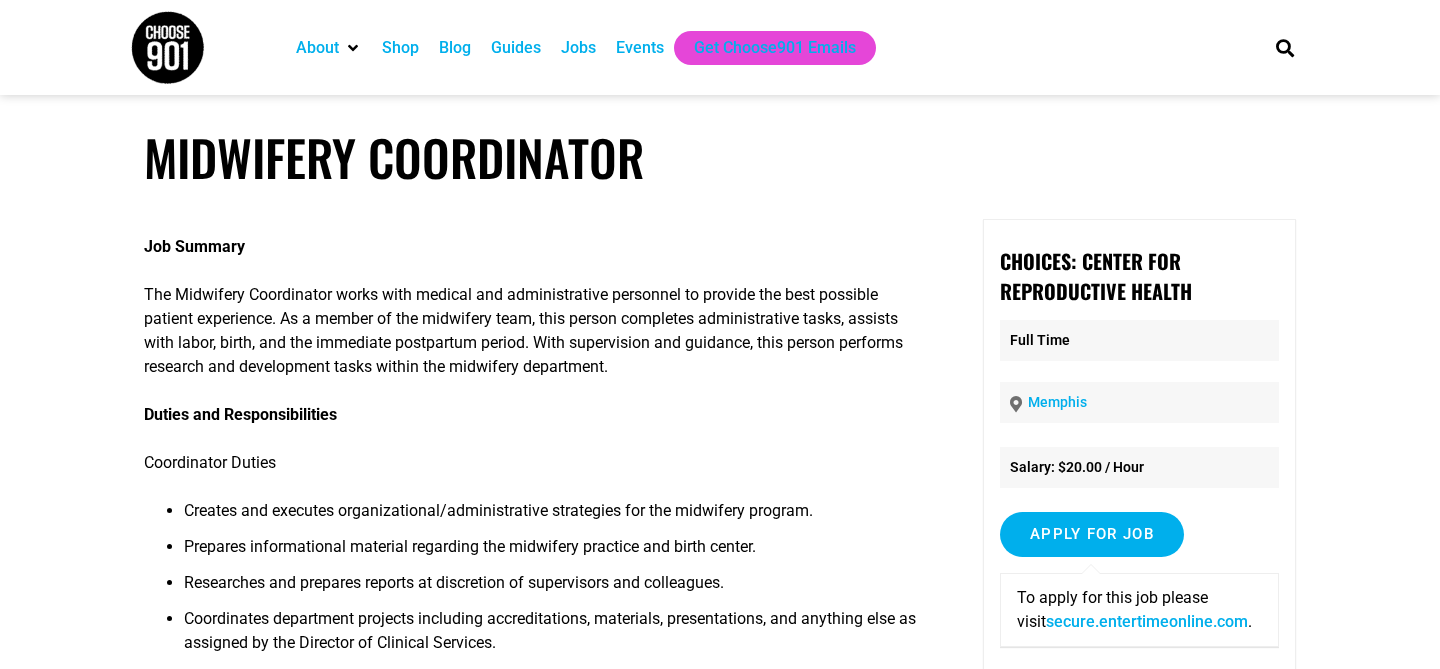 click on "secure.entertimeonline.com" at bounding box center (1147, 621) 